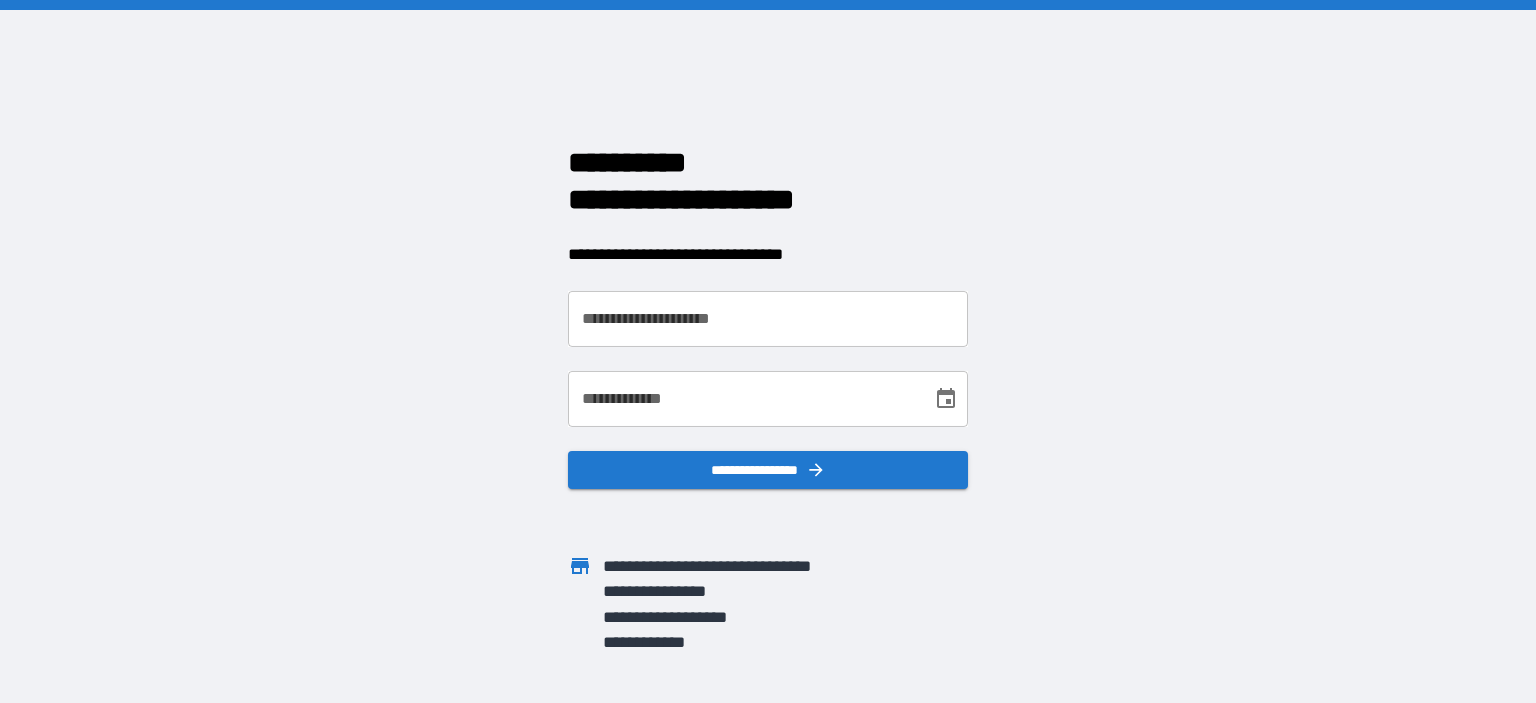 scroll, scrollTop: 0, scrollLeft: 0, axis: both 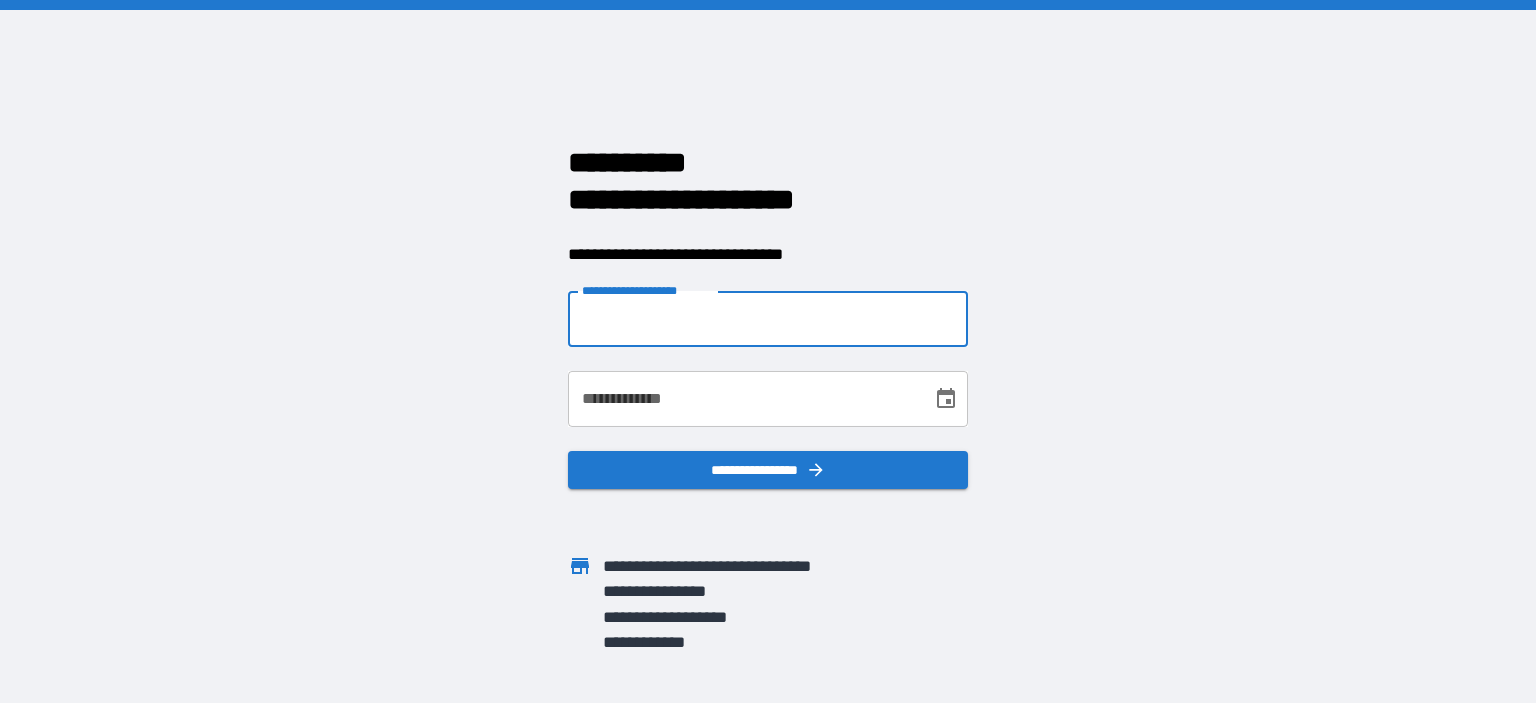 type on "**********" 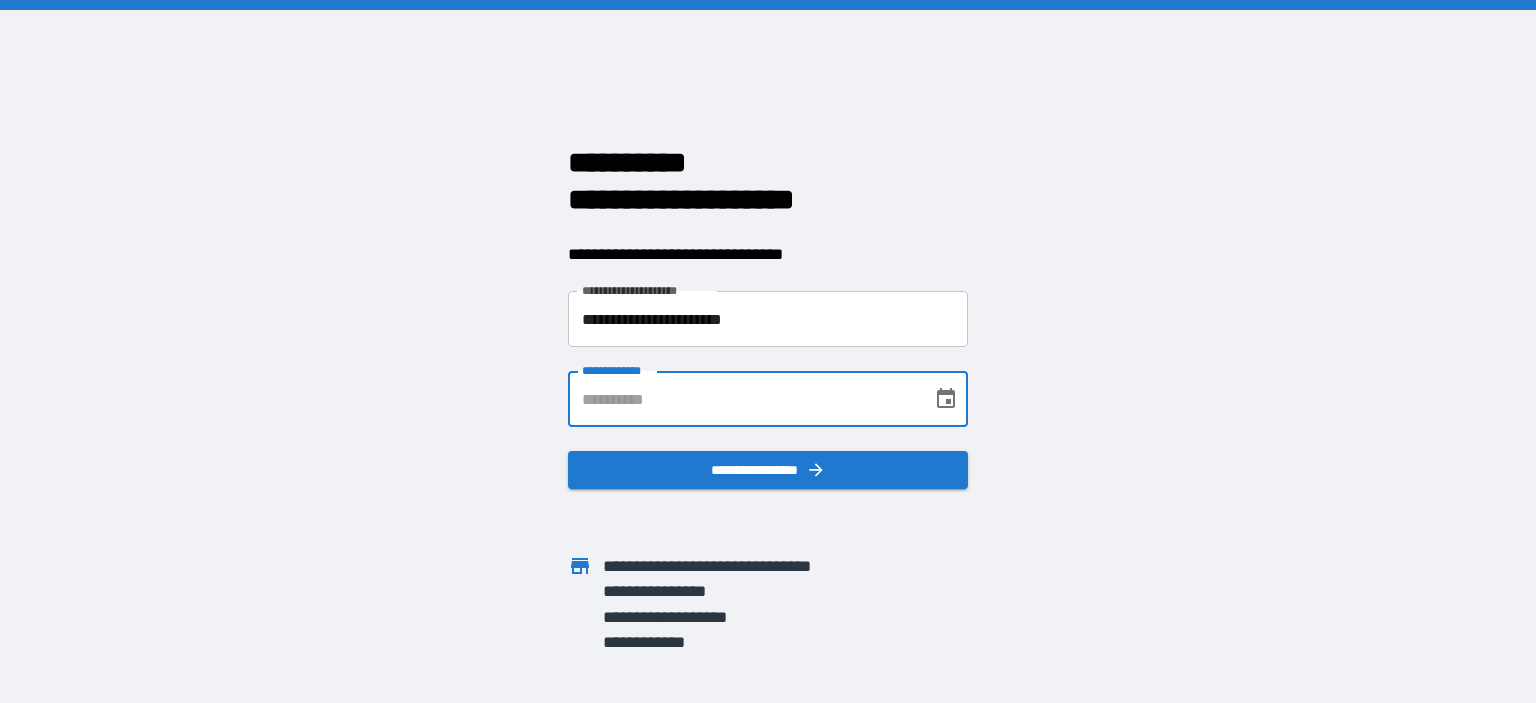 click on "**********" at bounding box center [743, 399] 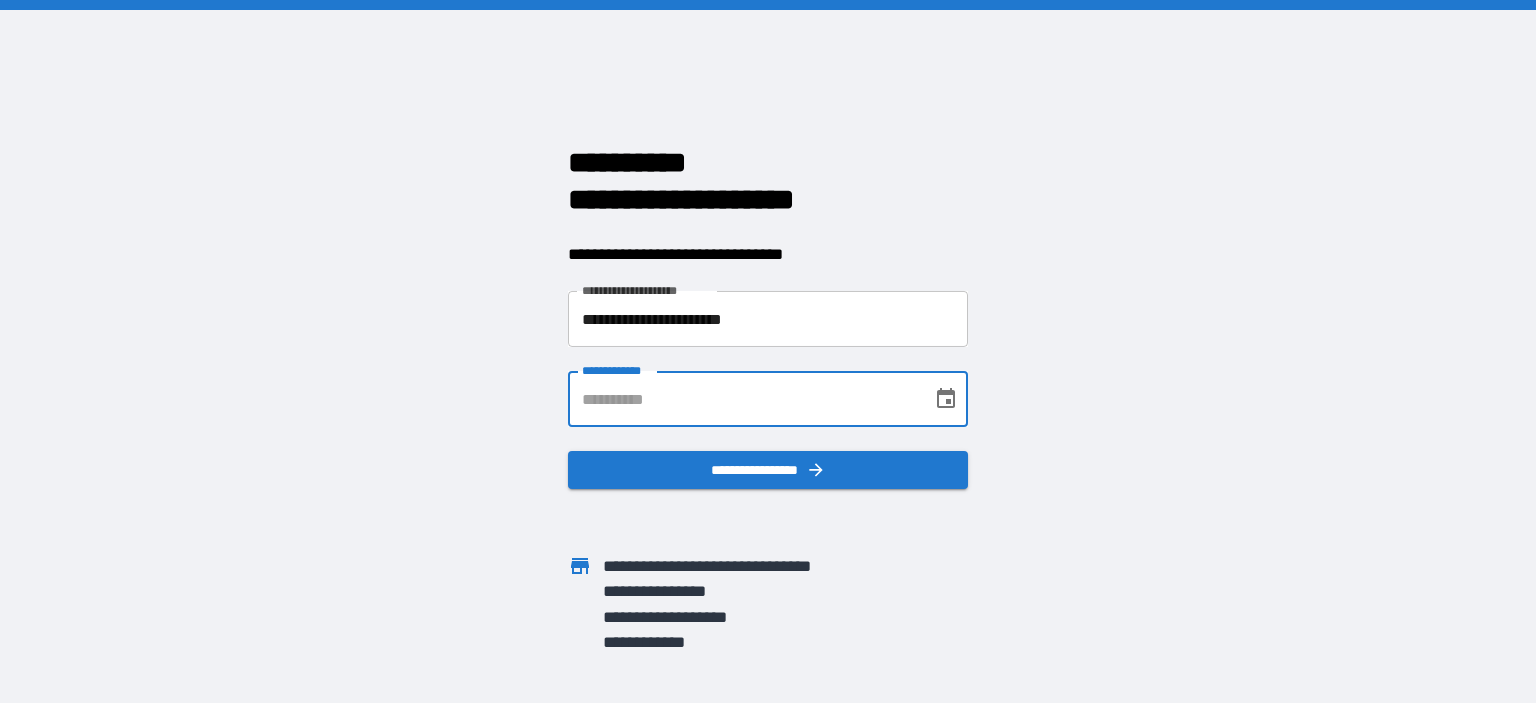 type on "**********" 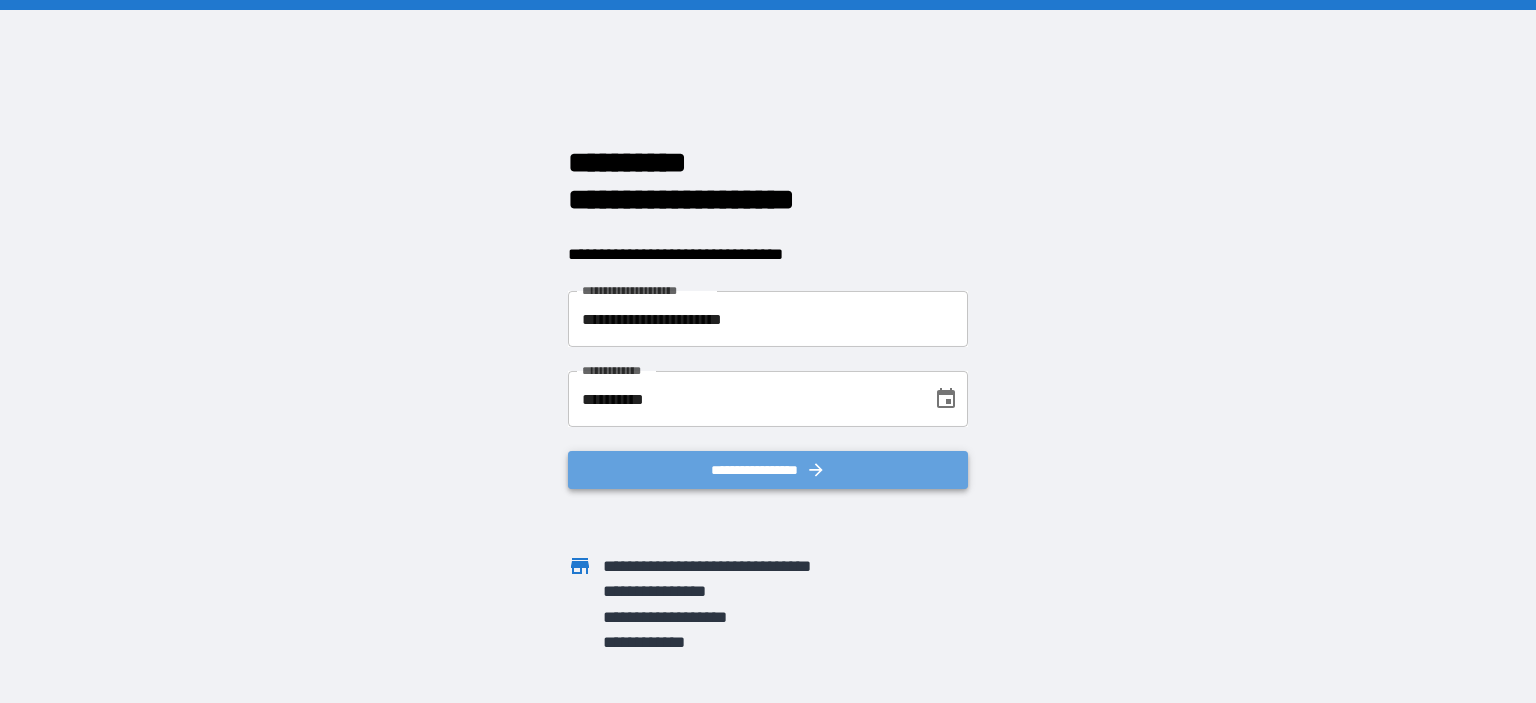 click on "**********" at bounding box center [768, 470] 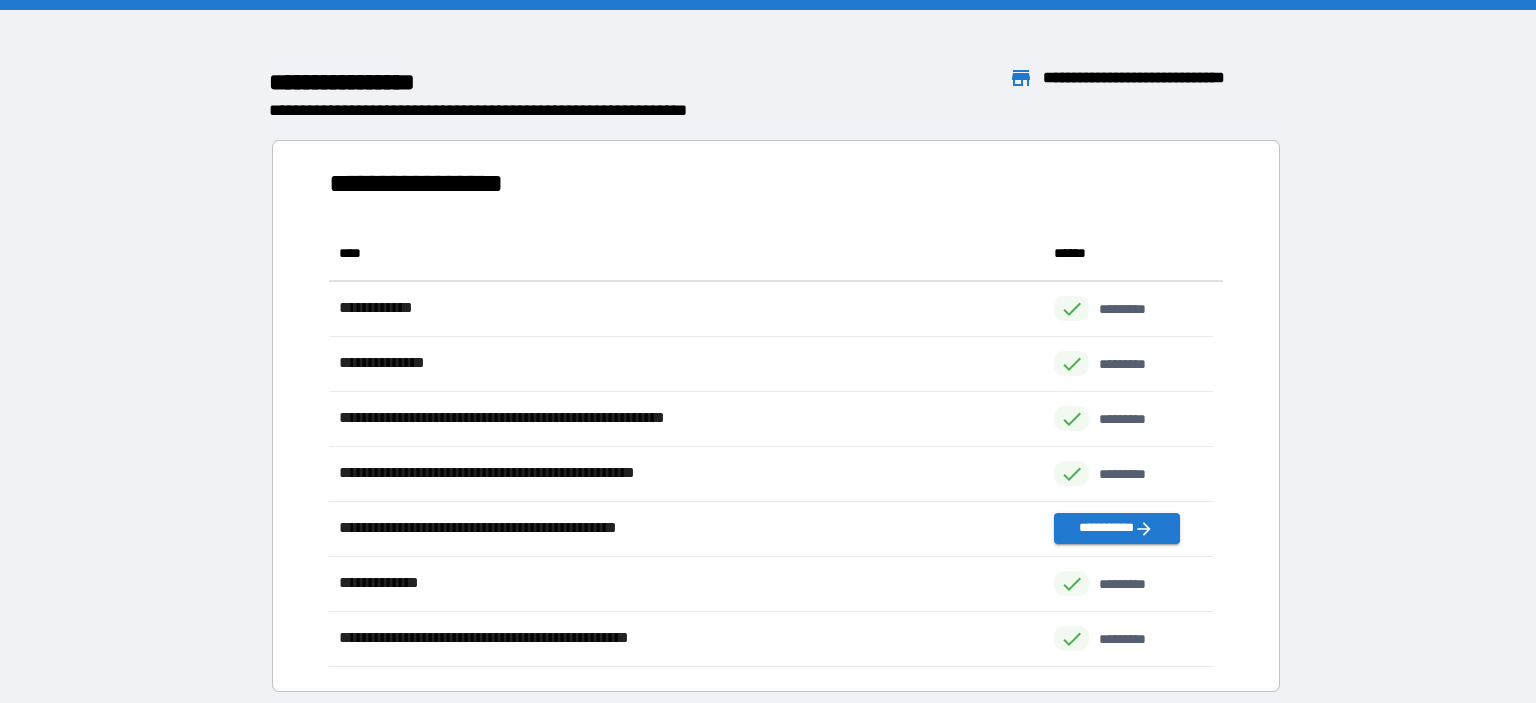 scroll, scrollTop: 426, scrollLeft: 869, axis: both 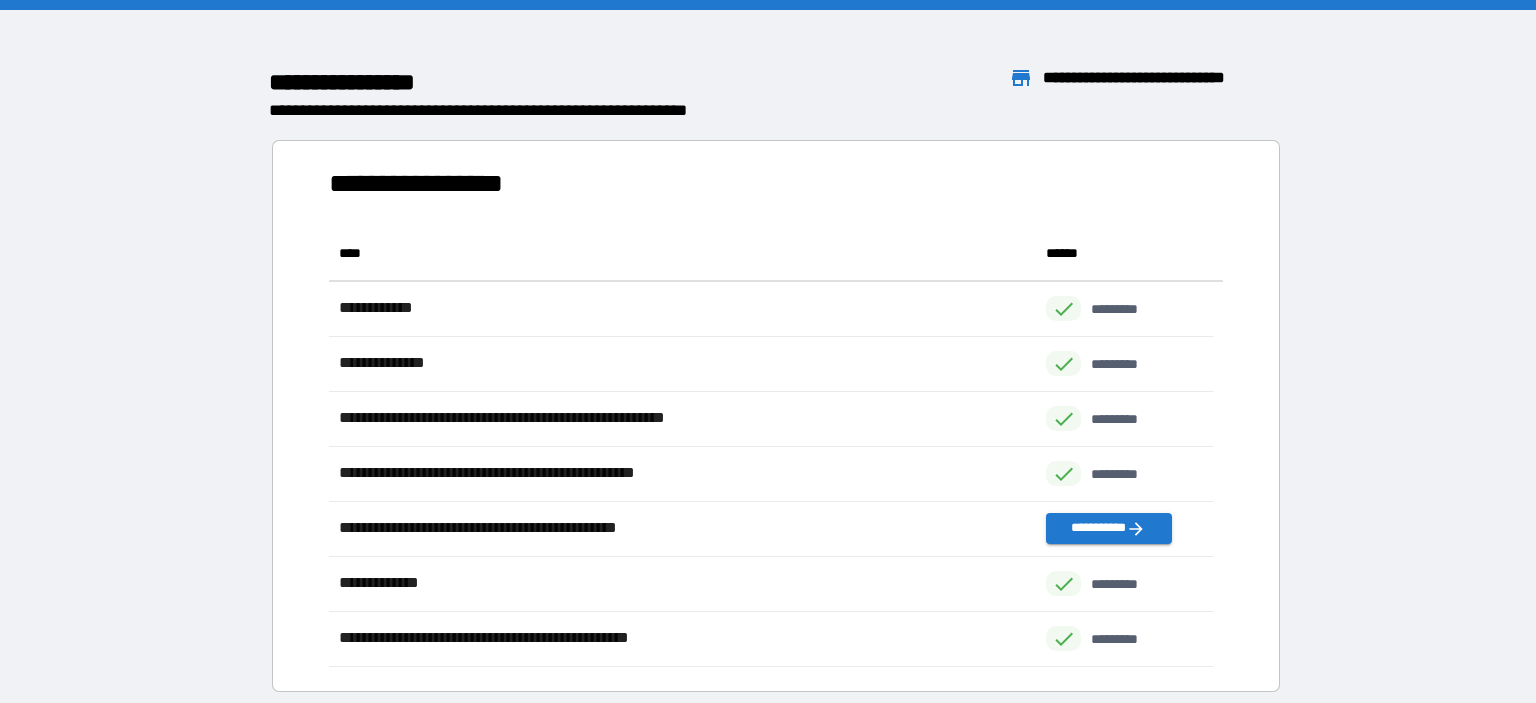 click on "**********" at bounding box center (1162, 78) 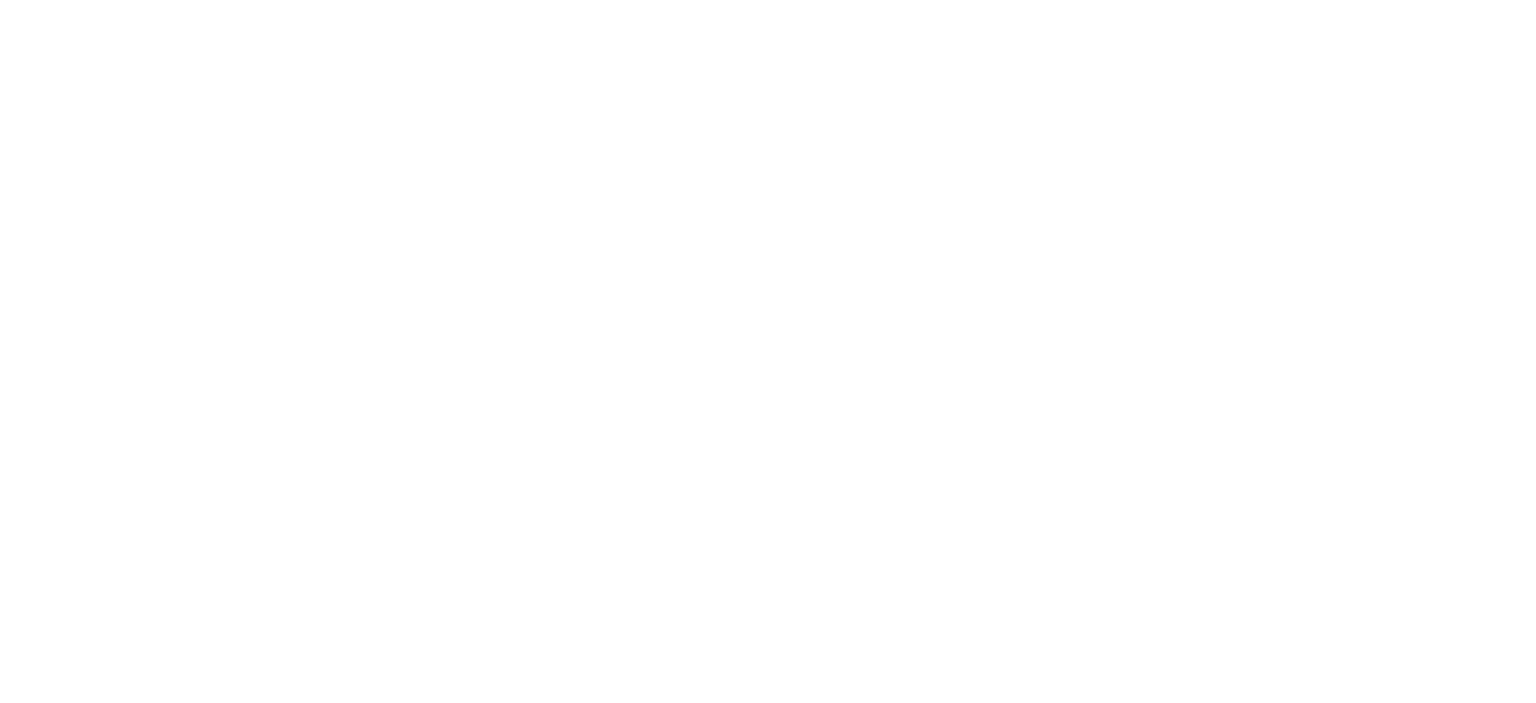 scroll, scrollTop: 0, scrollLeft: 0, axis: both 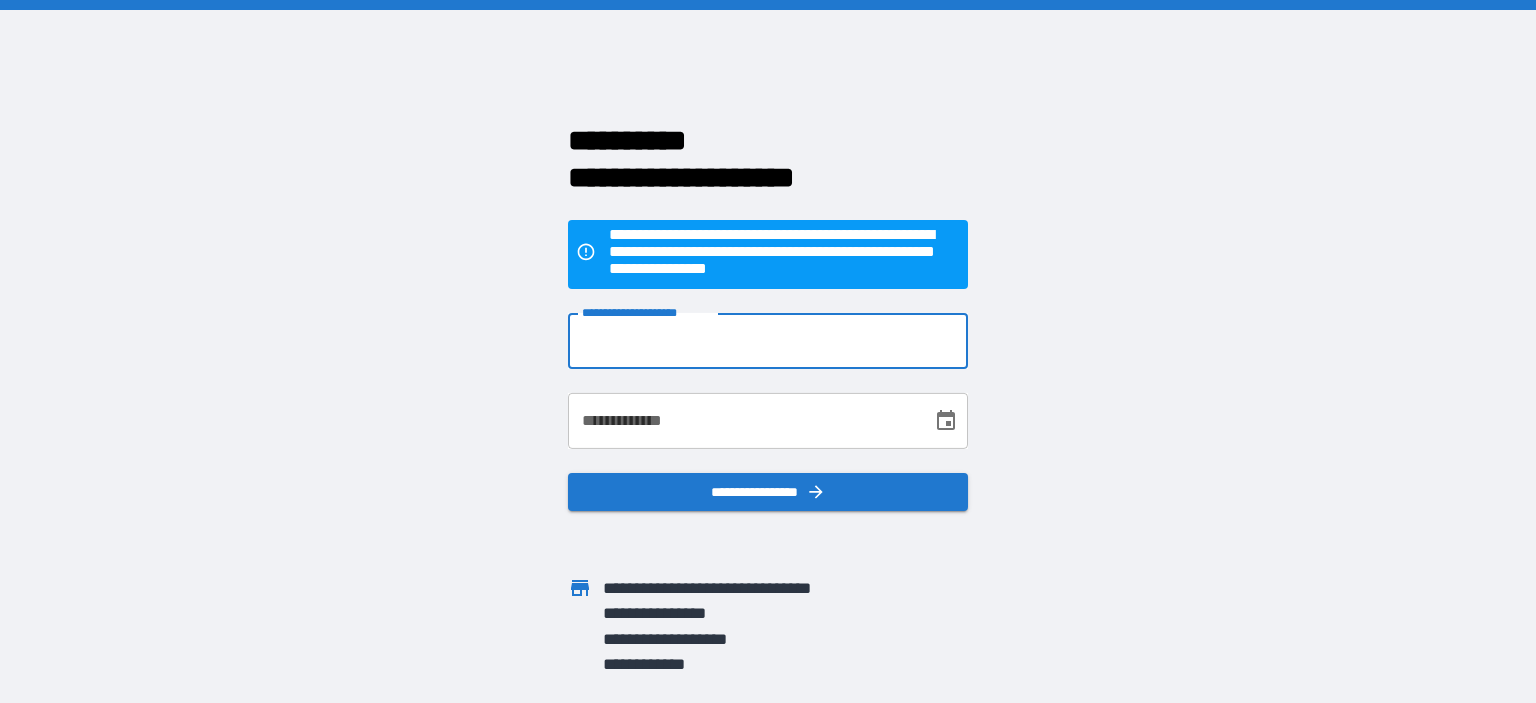 click on "**********" at bounding box center (768, 341) 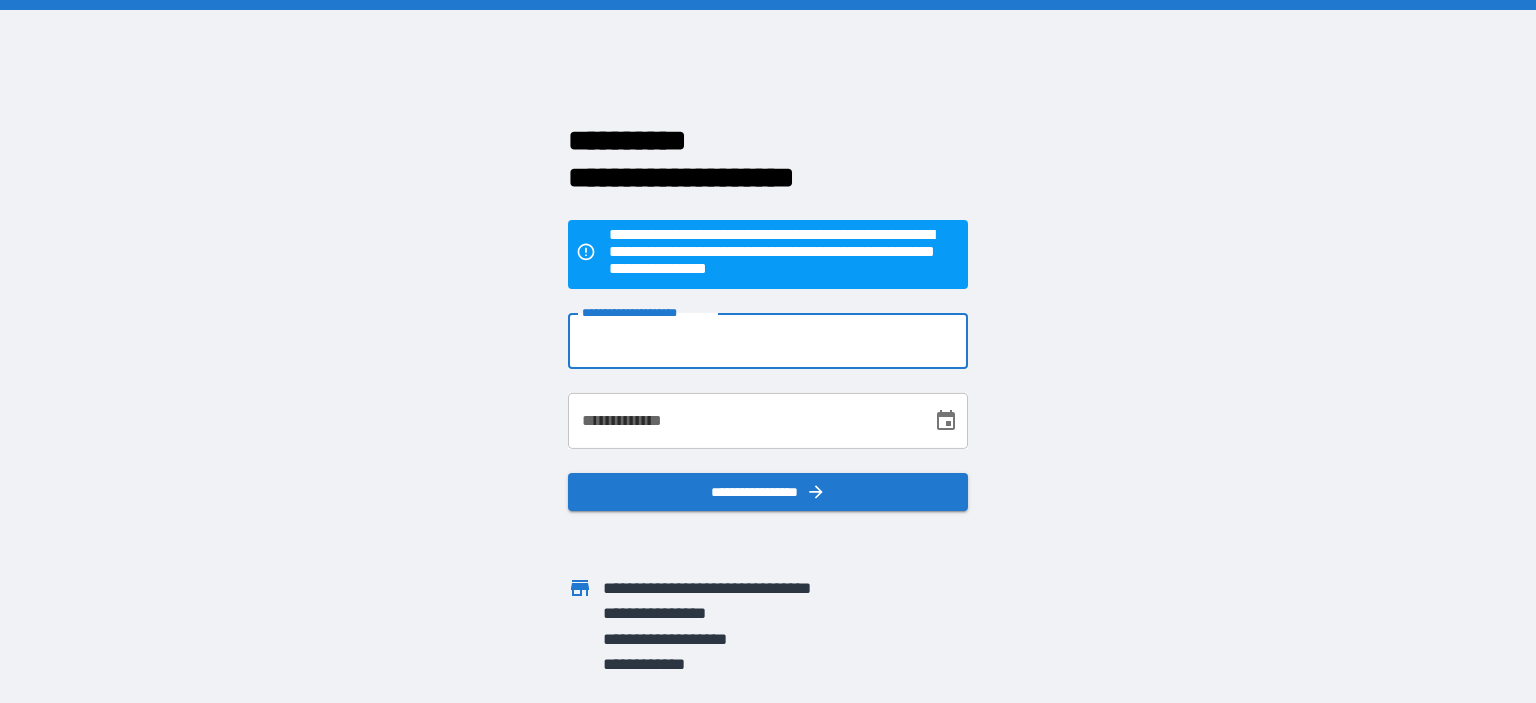 type on "**********" 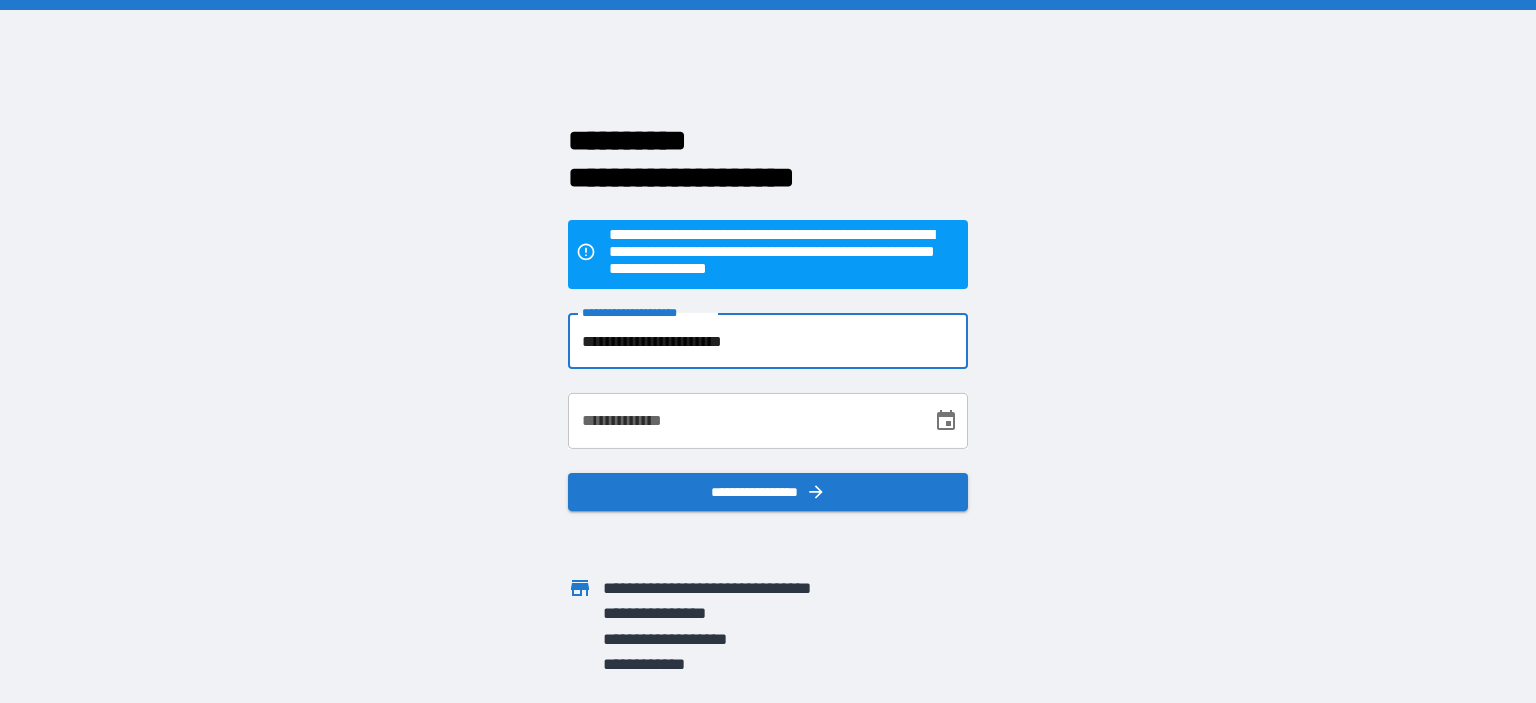 click on "**********" at bounding box center [743, 421] 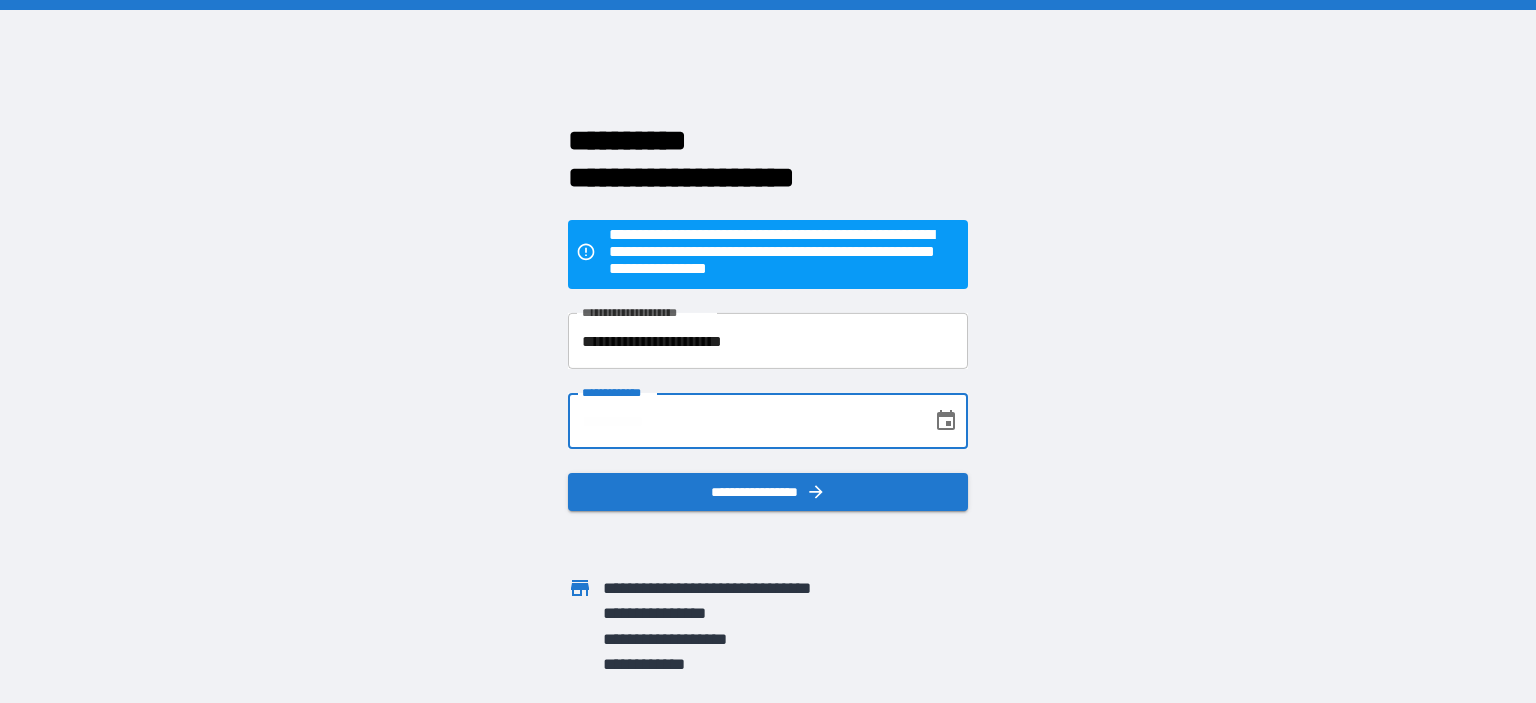 type on "**********" 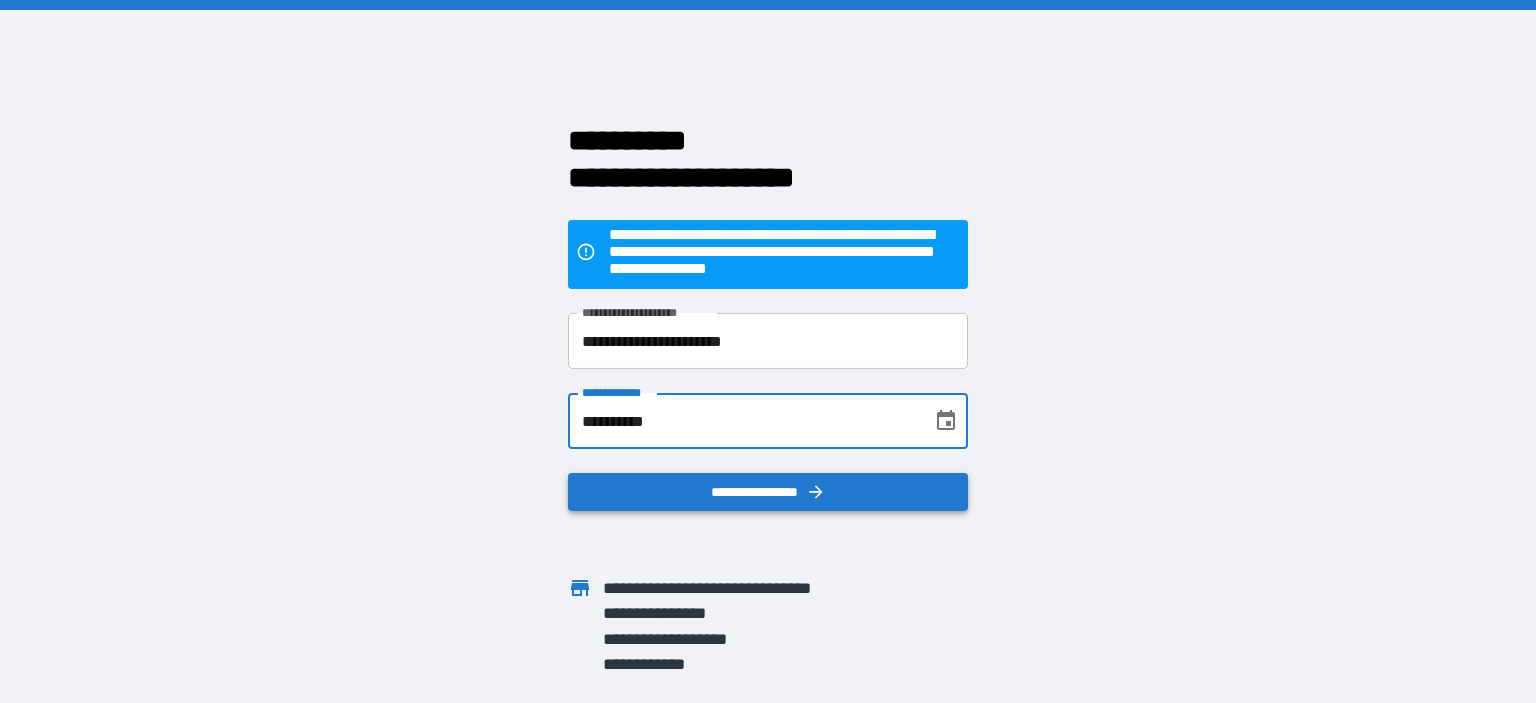 click on "**********" at bounding box center (768, 492) 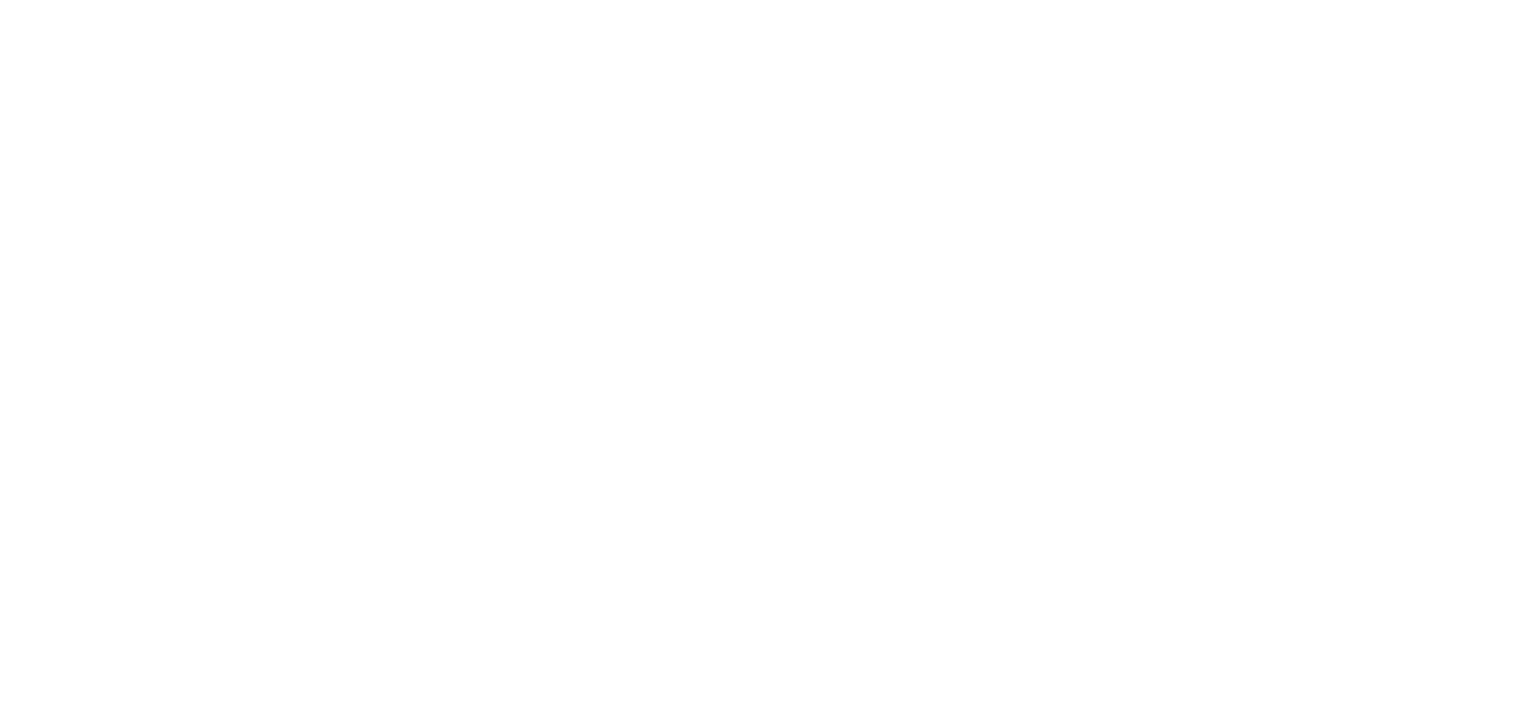 scroll, scrollTop: 0, scrollLeft: 0, axis: both 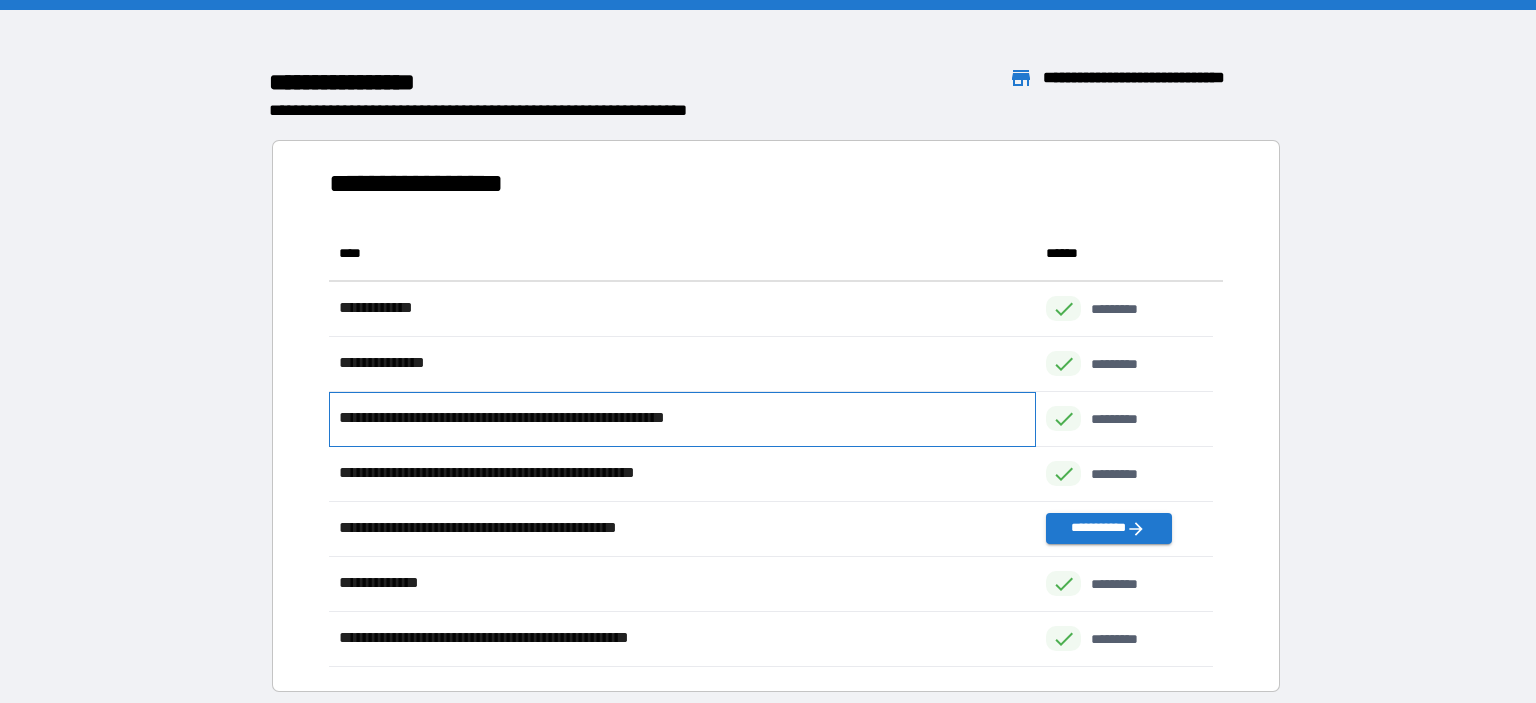 click on "**********" at bounding box center [543, 418] 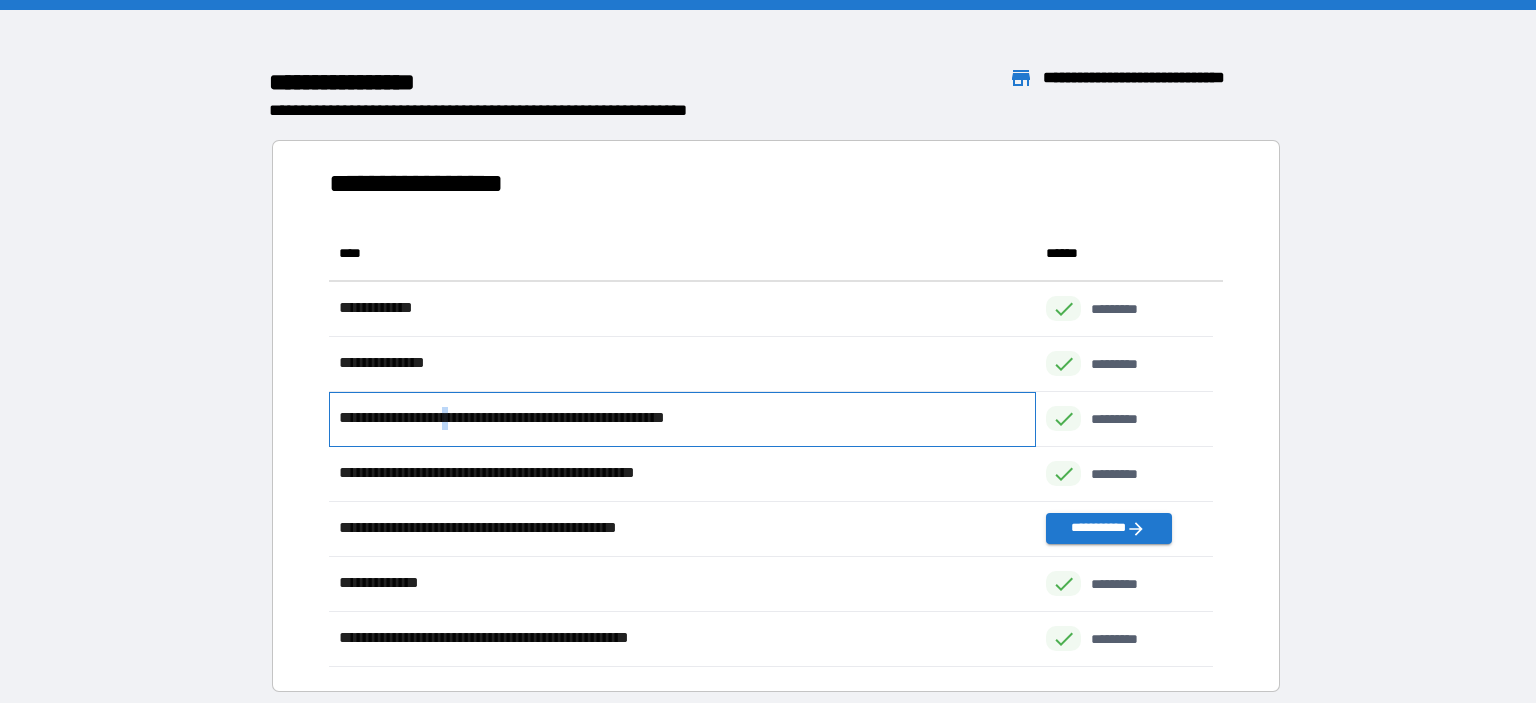 click on "**********" at bounding box center (543, 418) 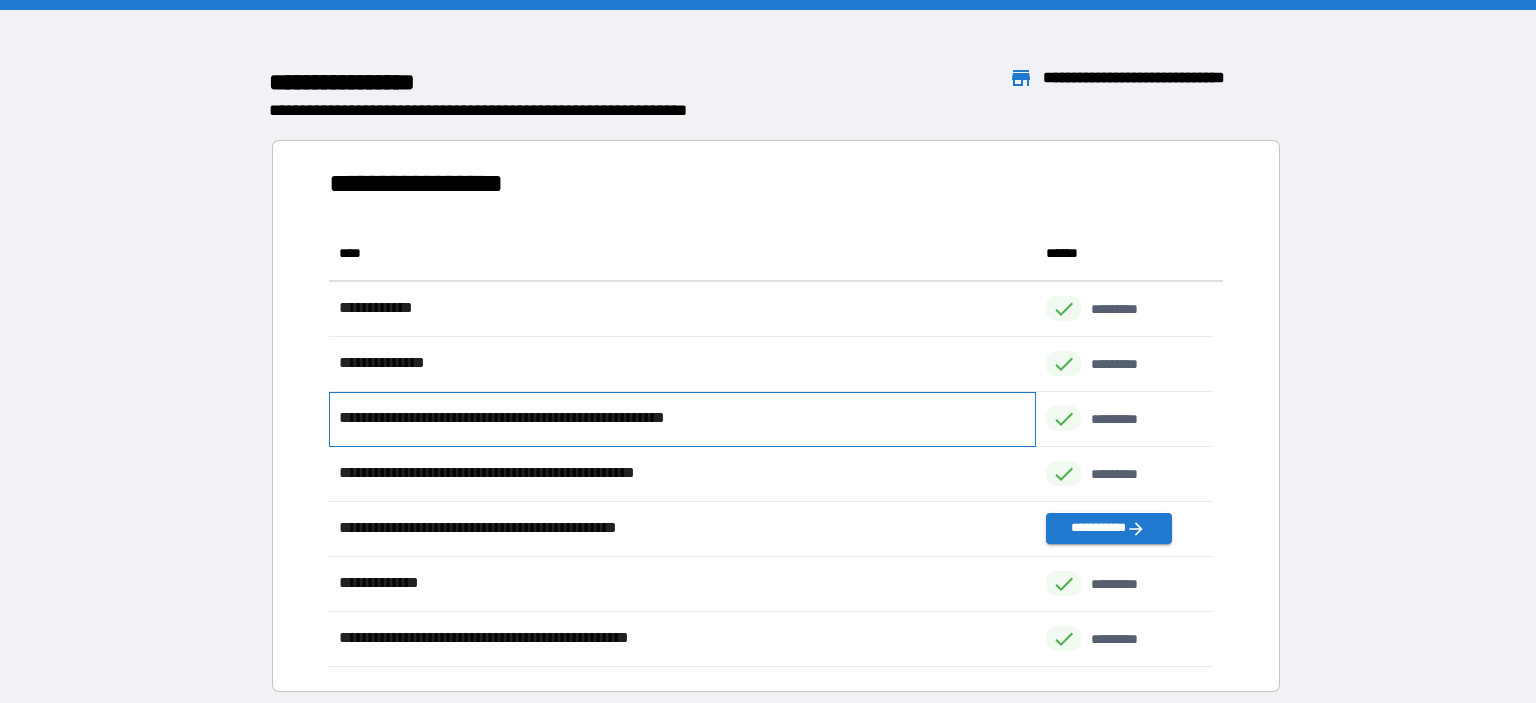 click on "**********" at bounding box center (543, 418) 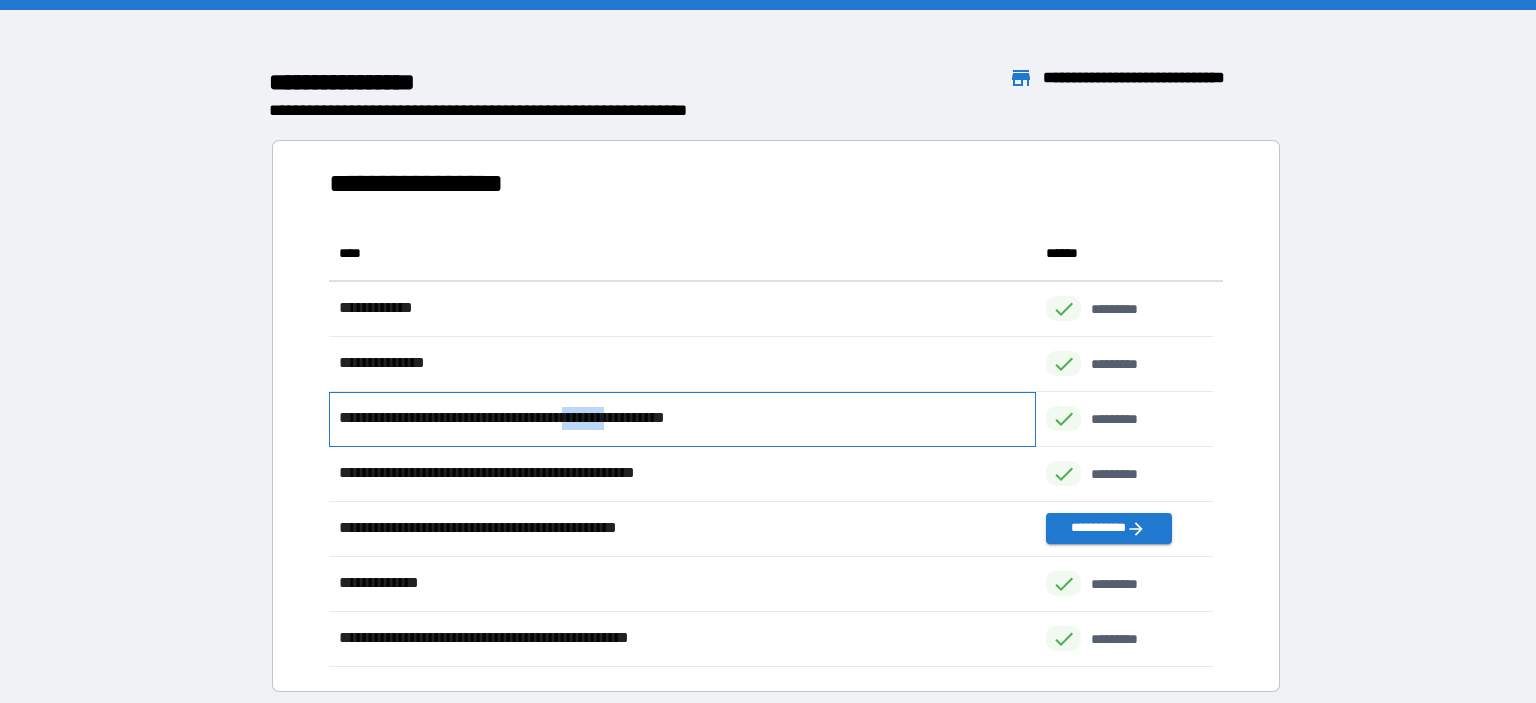 click on "**********" at bounding box center (543, 418) 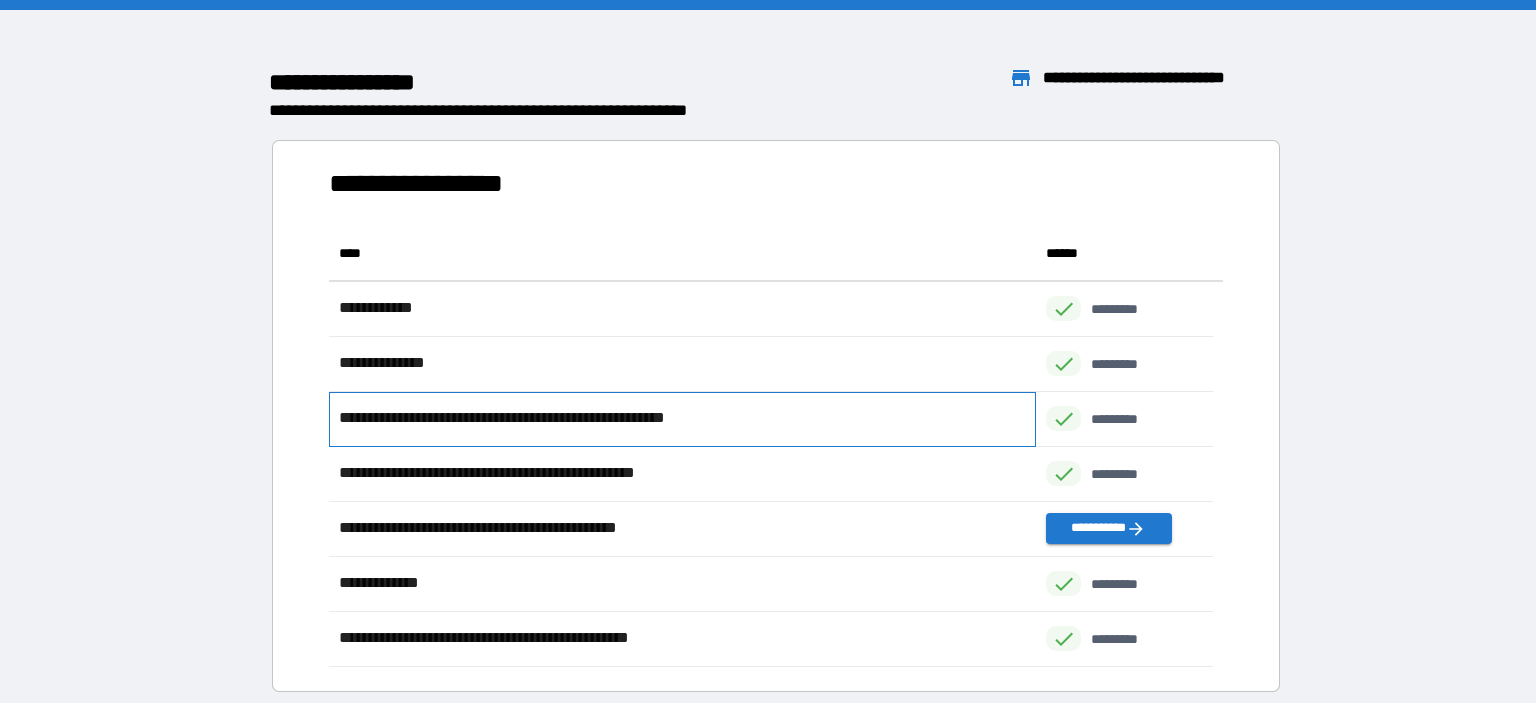 click on "**********" at bounding box center [682, 419] 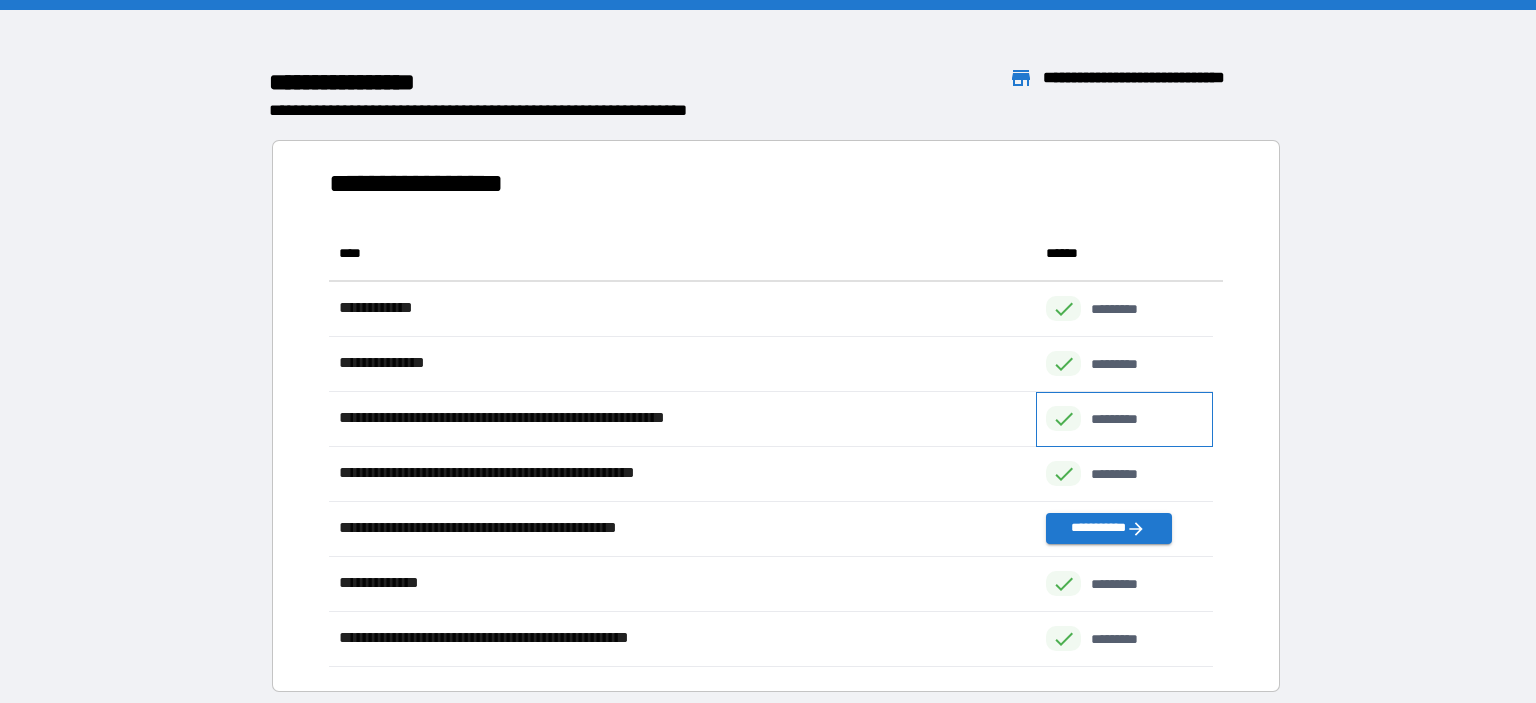click on "*********" at bounding box center (1125, 419) 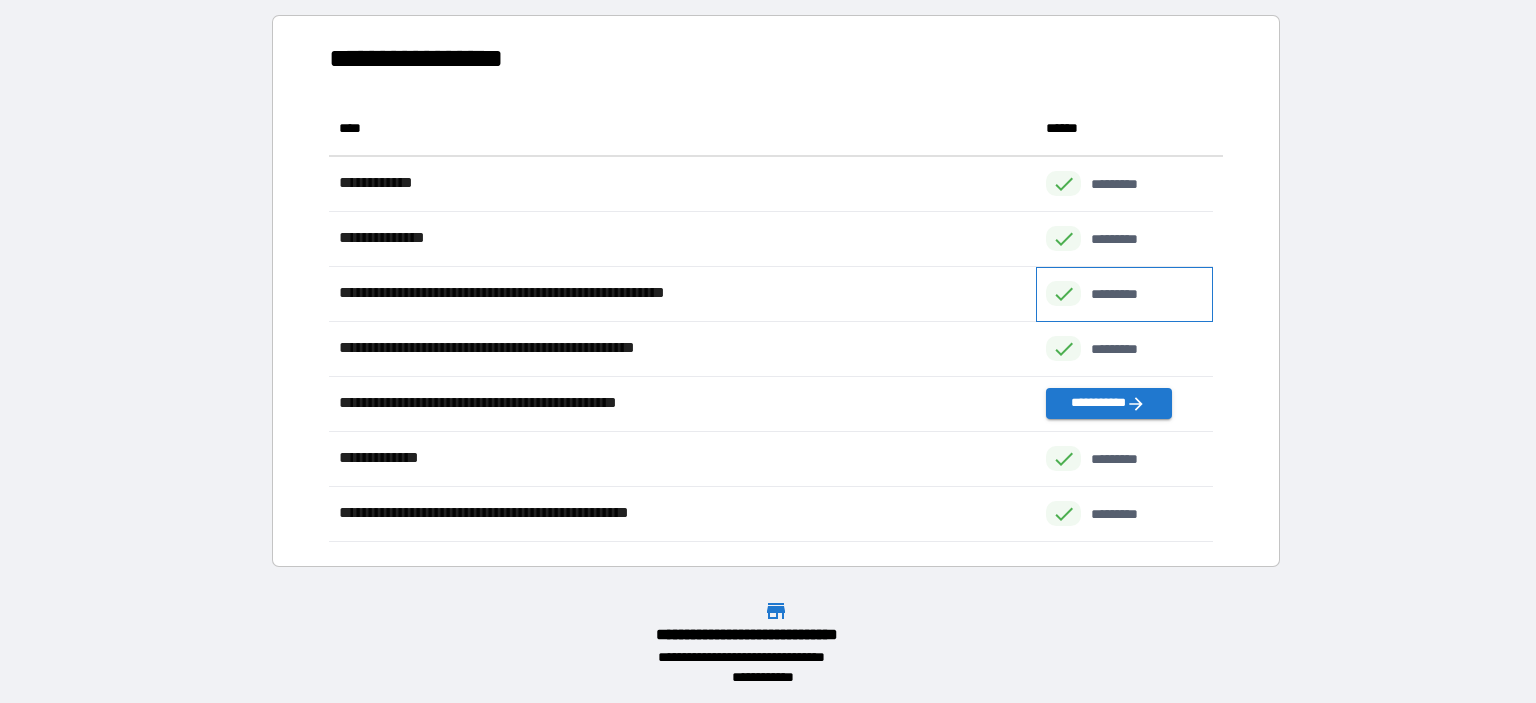 scroll, scrollTop: 128, scrollLeft: 0, axis: vertical 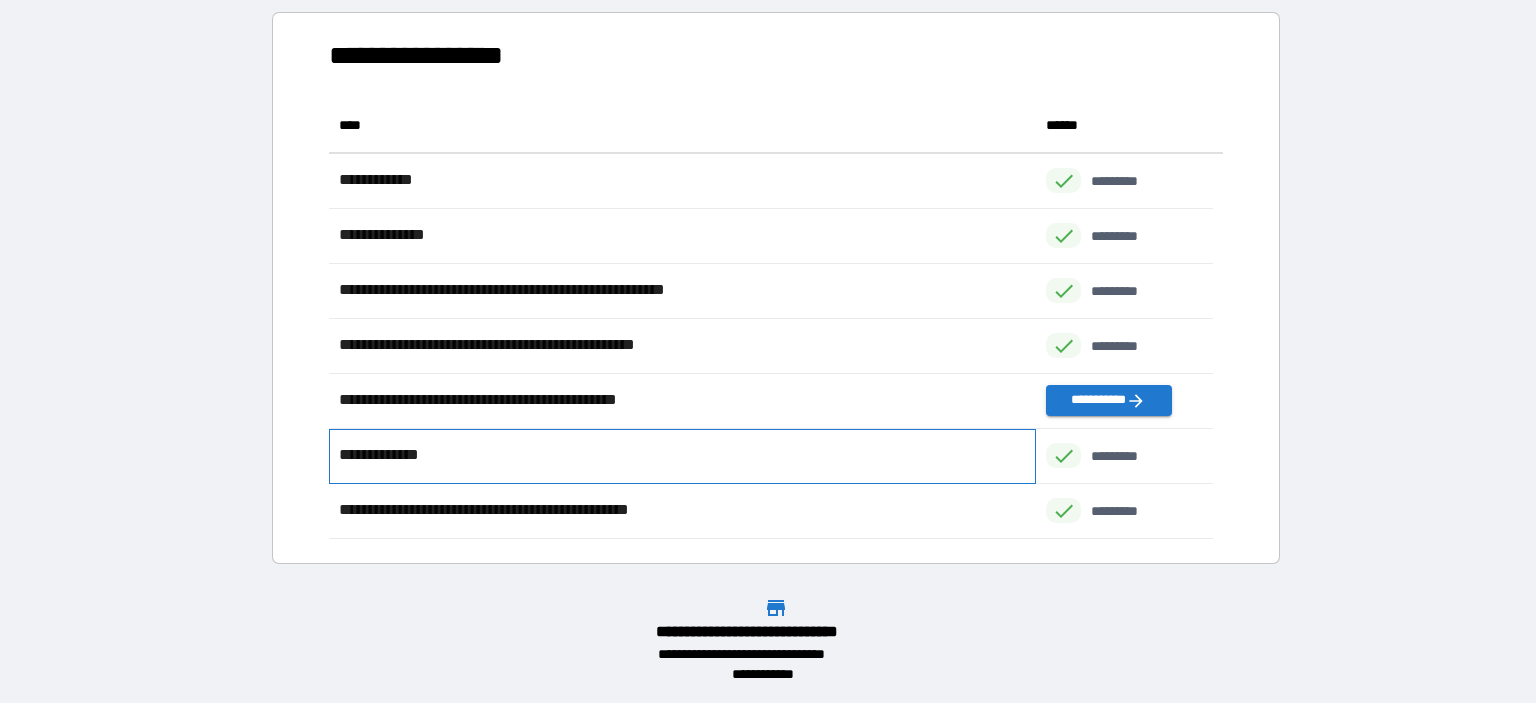 click on "**********" at bounding box center [395, 455] 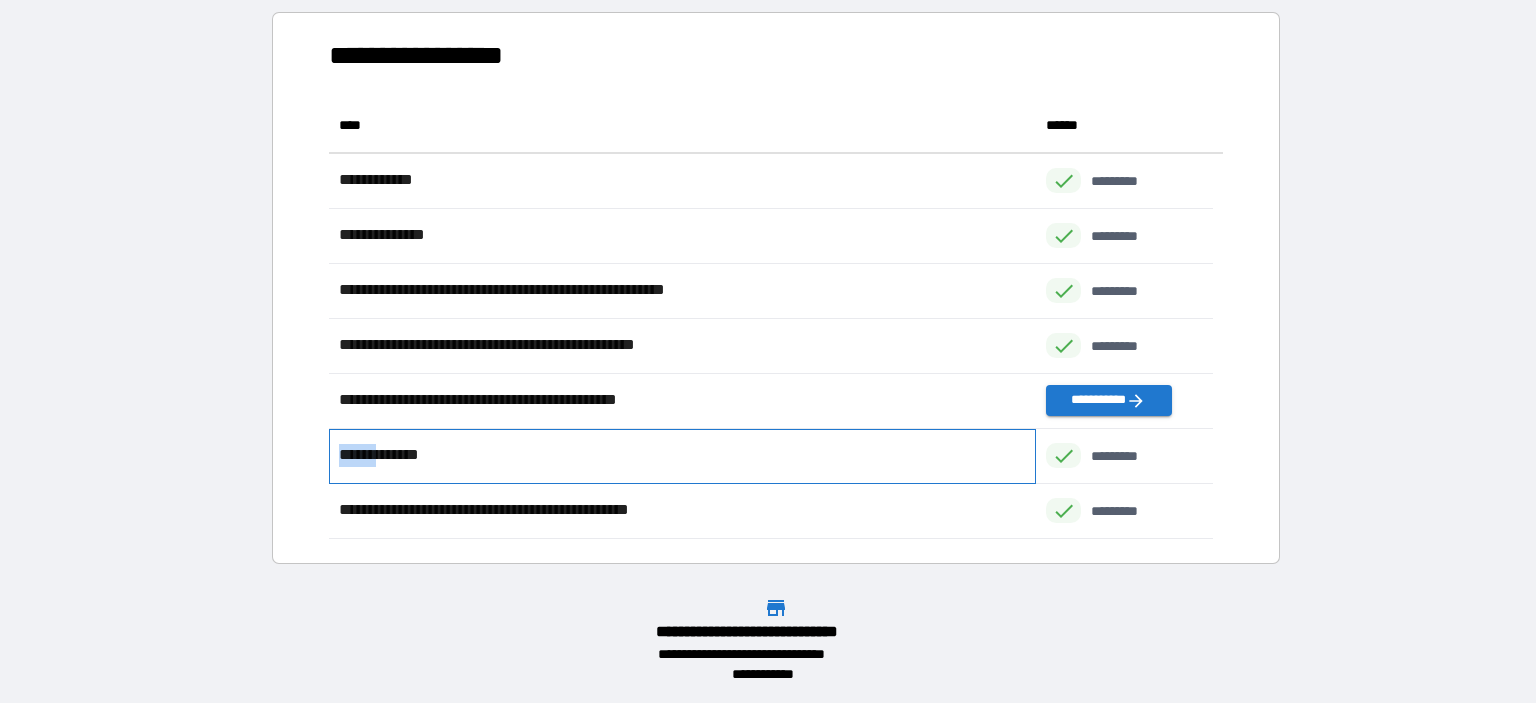click on "**********" at bounding box center (395, 455) 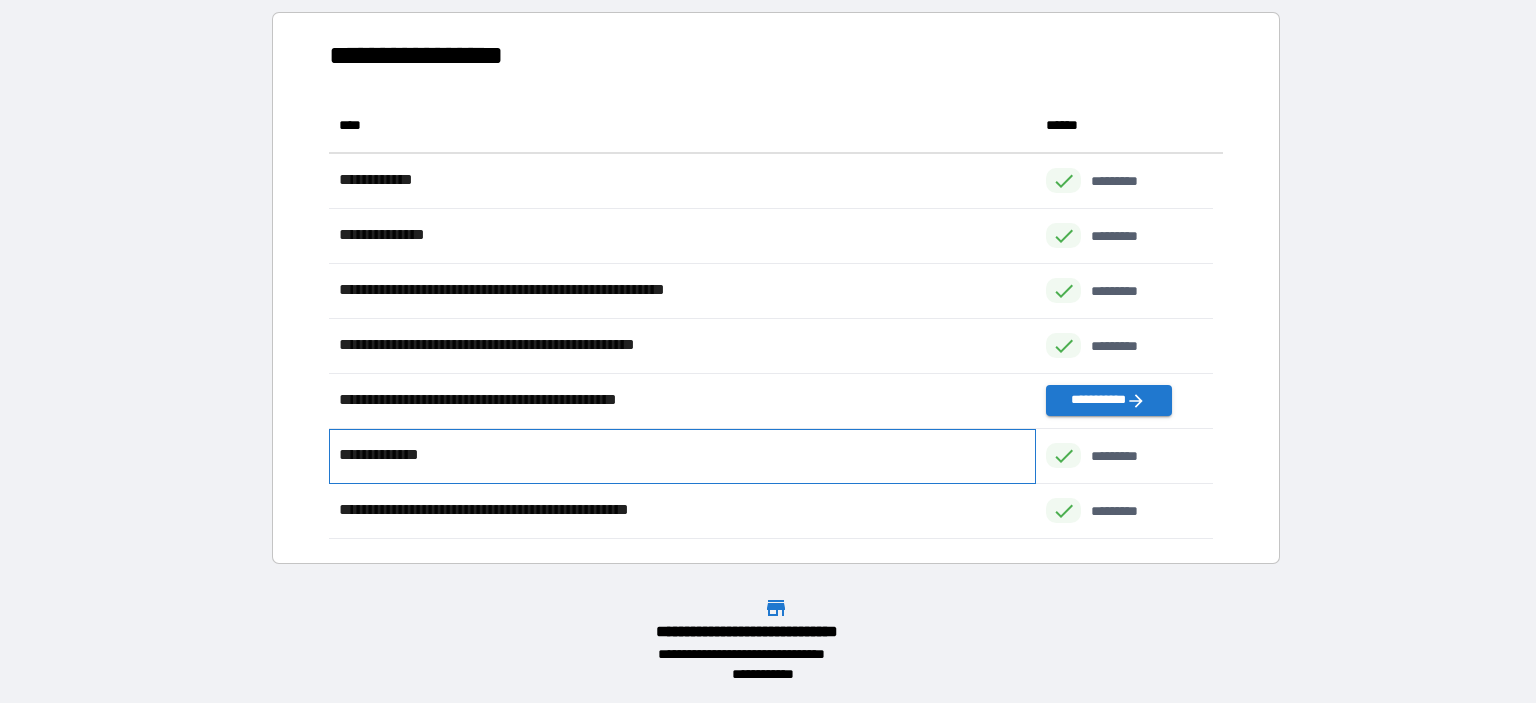 click on "**********" at bounding box center [682, 456] 